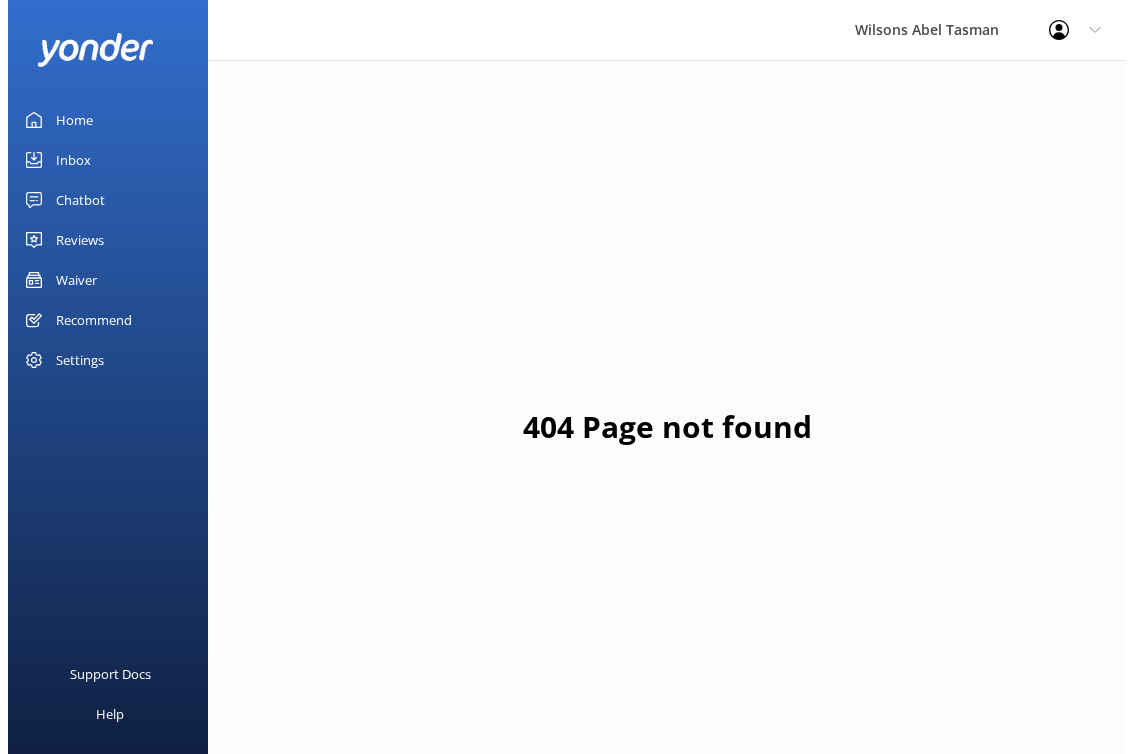 scroll, scrollTop: 0, scrollLeft: 0, axis: both 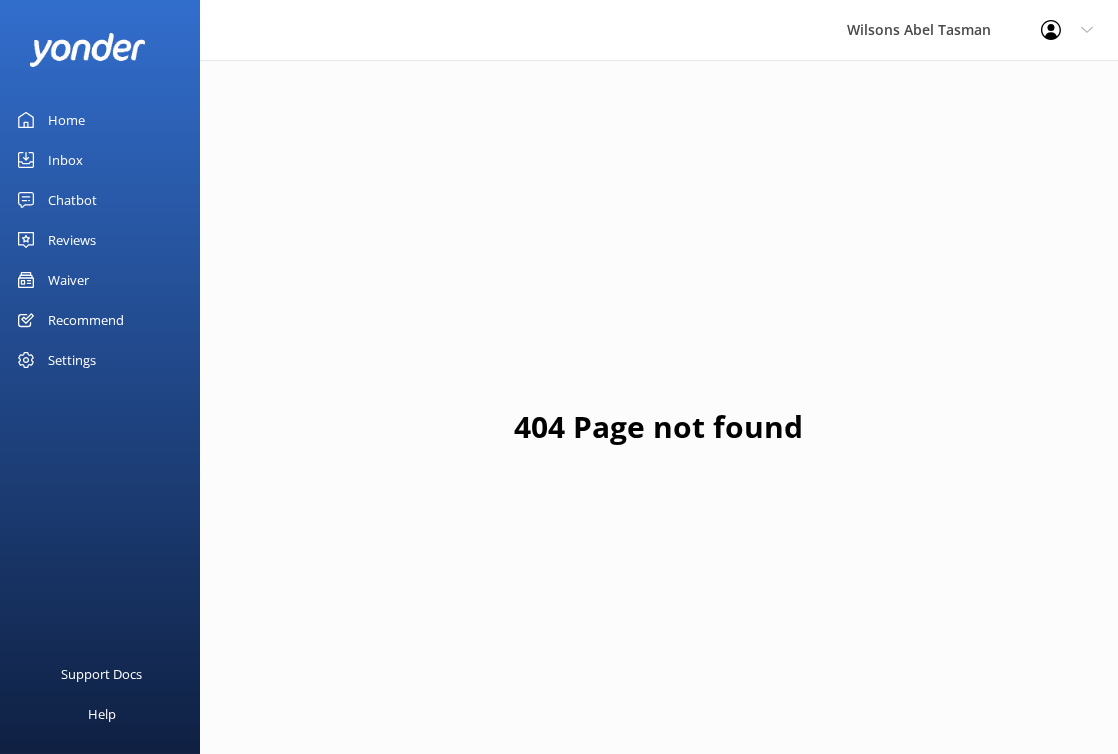 click on "Inbox" at bounding box center (65, 160) 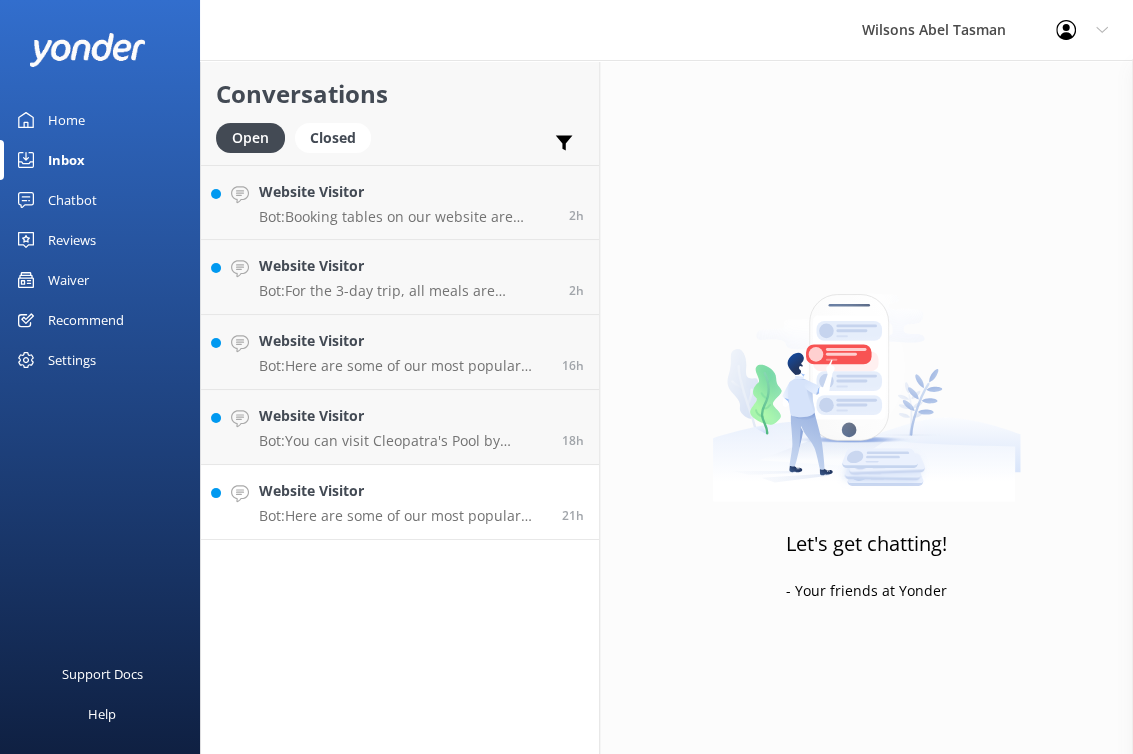 click on "Bot:  Here are some of our most popular trips:
- Our most popular multiday trip is the 3-Day Kayak & Walk: https://www.abeltasman.co.nz/multiday-trips/kayak-and-walk-trips/3-day-abel-tasman-kayak-and-walk/.
- Anchorage/Pitt Head is a great family beach stop for 1 day: https://www.abeltasman.co.nz/day-trips/cruise-and-walk/anchorage-pitt-head/.
- Choose The Great Day Out for a coastal cruise and a 2-hour walk: https://www.abeltasman.co.nz/day-trips/cruise-and-walk/the-great-day-out/.
- For the best 4-hour walk, check out Trip #6 Swing Bridge, Bush & Beach: https://www.abeltasman.co.nz/day-trips/cruise-and-walk/swing-bridge-bush-and-beach/.
- See seals from your kayak on the Beaches, Bays & Seals guided day trip: https://www.abeltasman.co.nz/day-trips/kayak-and-walk/beaches-bay-and-seals-plus-walk/." at bounding box center [403, 516] 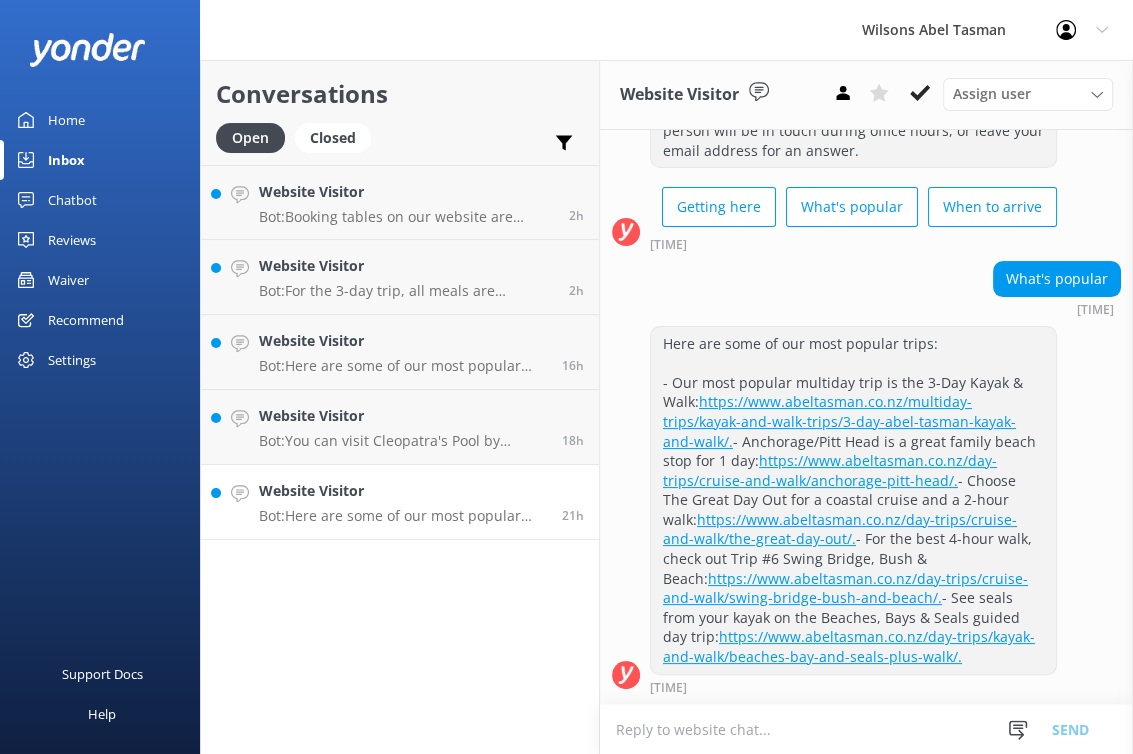 scroll, scrollTop: 234, scrollLeft: 0, axis: vertical 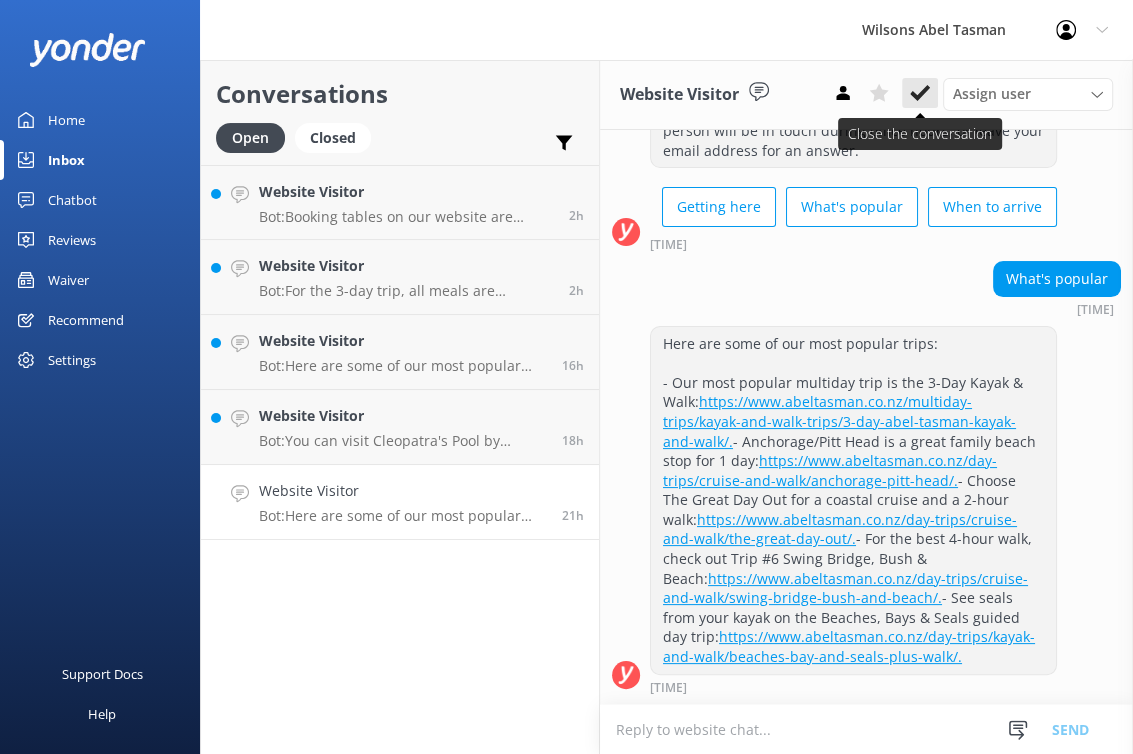 click 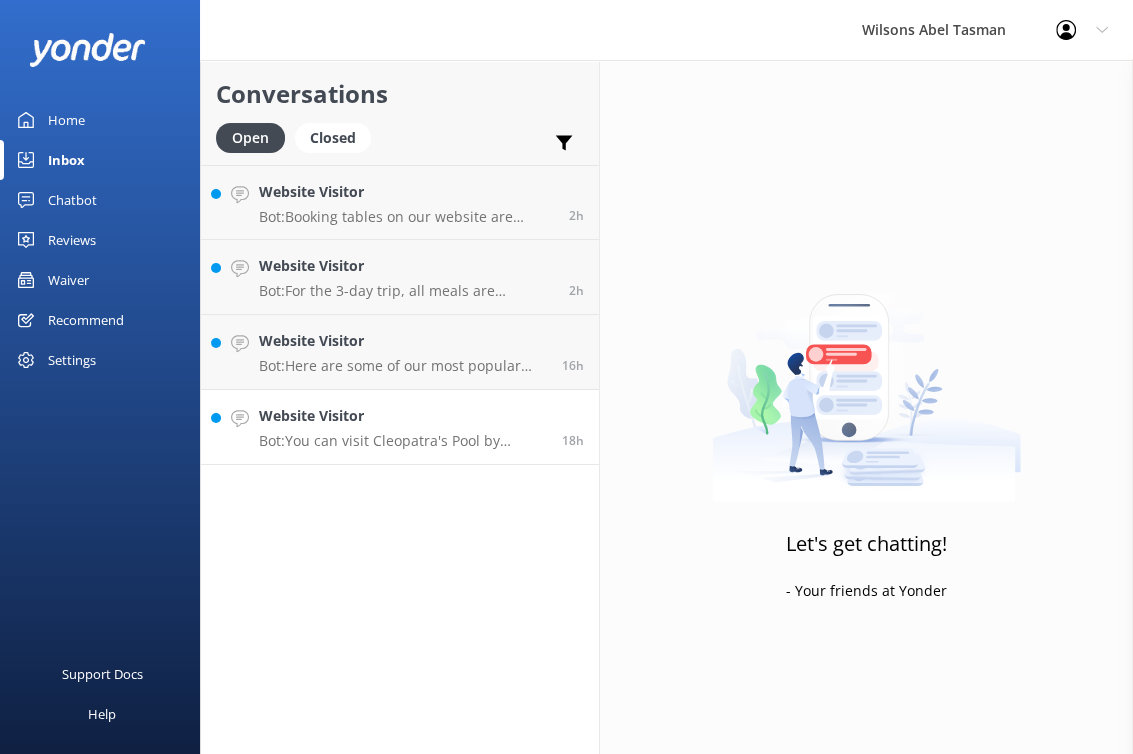 click on "Bot:  You can visit Cleopatra's Pool by booking Trip #1 Anchorage Beach stop or Trip #6, which includes a 4-hour walk from Medlands to Anchorage. For kayaking and walking day trips, you can explore options at https://www.abeltasman.co.nz/day-trips/kayak-and-walk/." at bounding box center (403, 441) 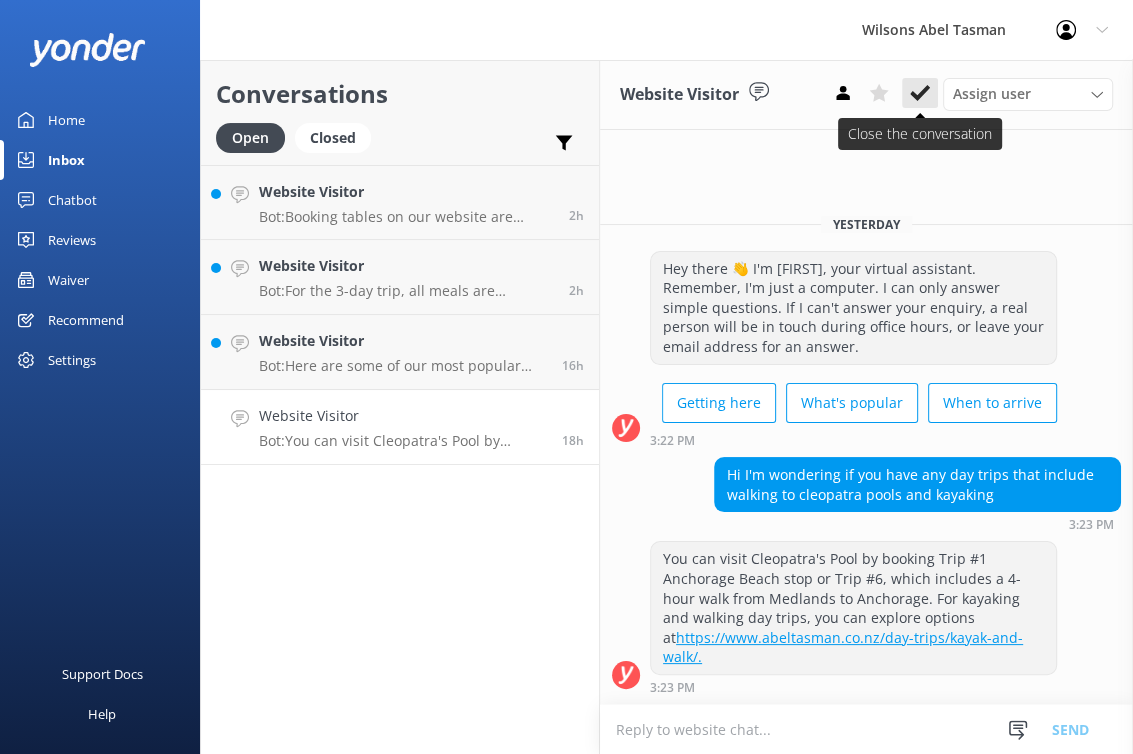 click at bounding box center (920, 93) 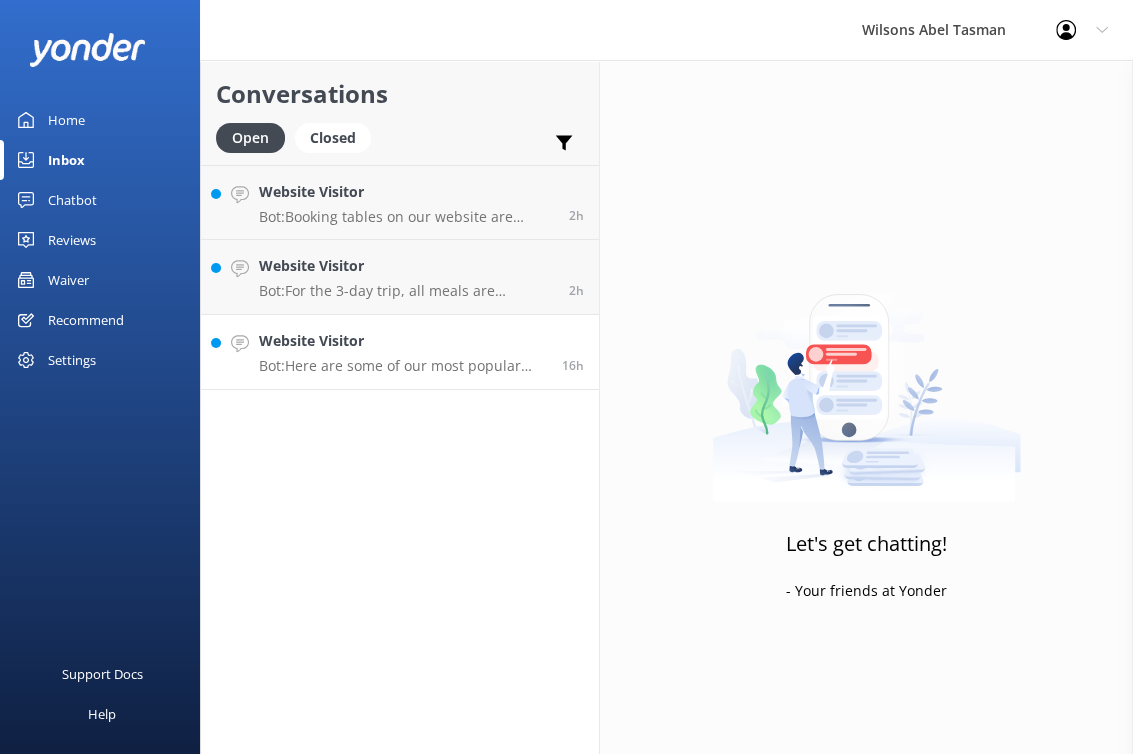 drag, startPoint x: 415, startPoint y: 358, endPoint x: 475, endPoint y: 363, distance: 60.207973 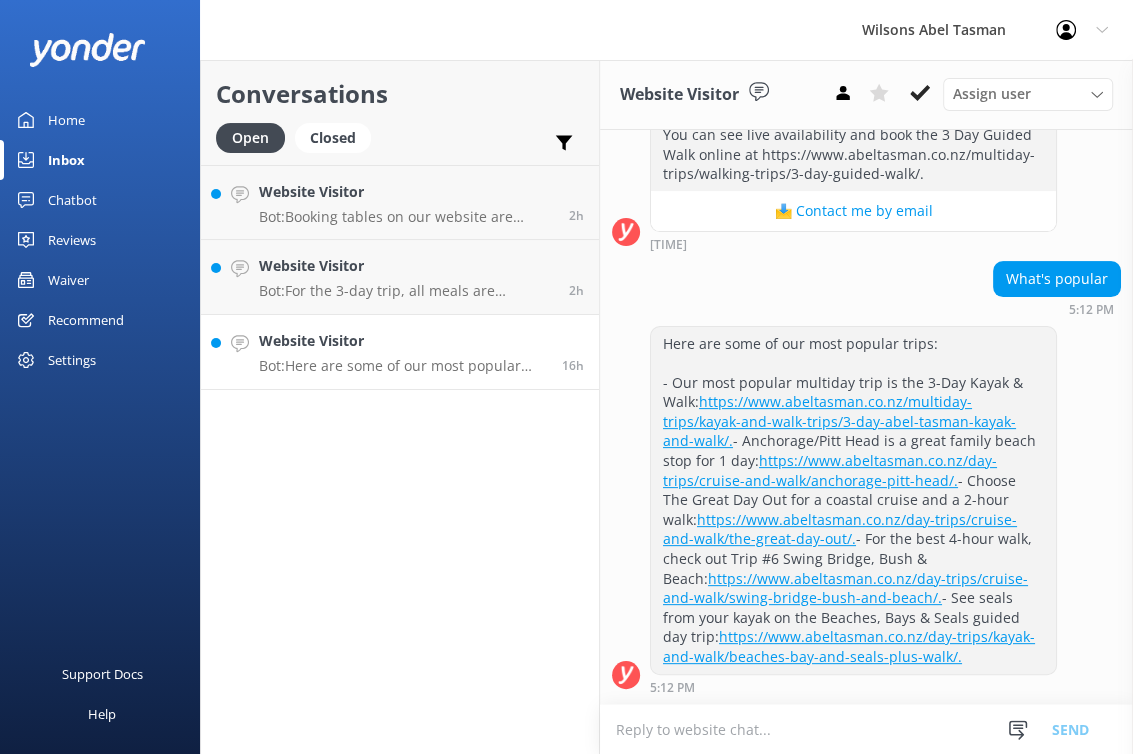 scroll, scrollTop: 461, scrollLeft: 0, axis: vertical 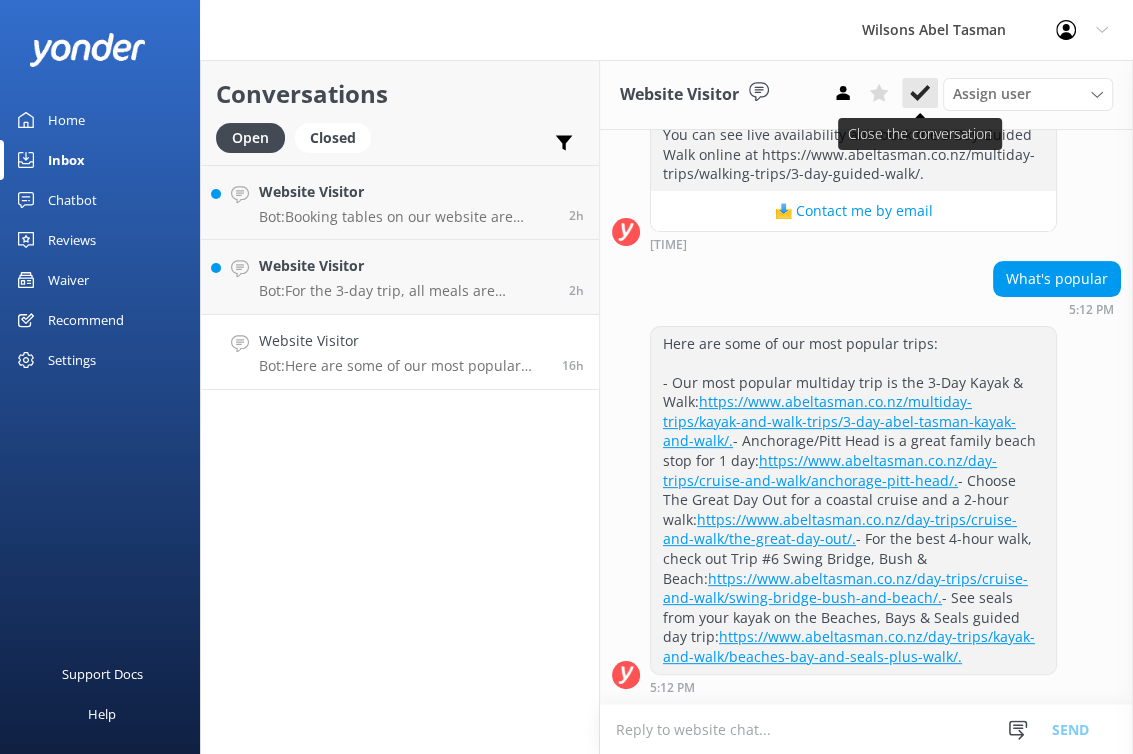 click 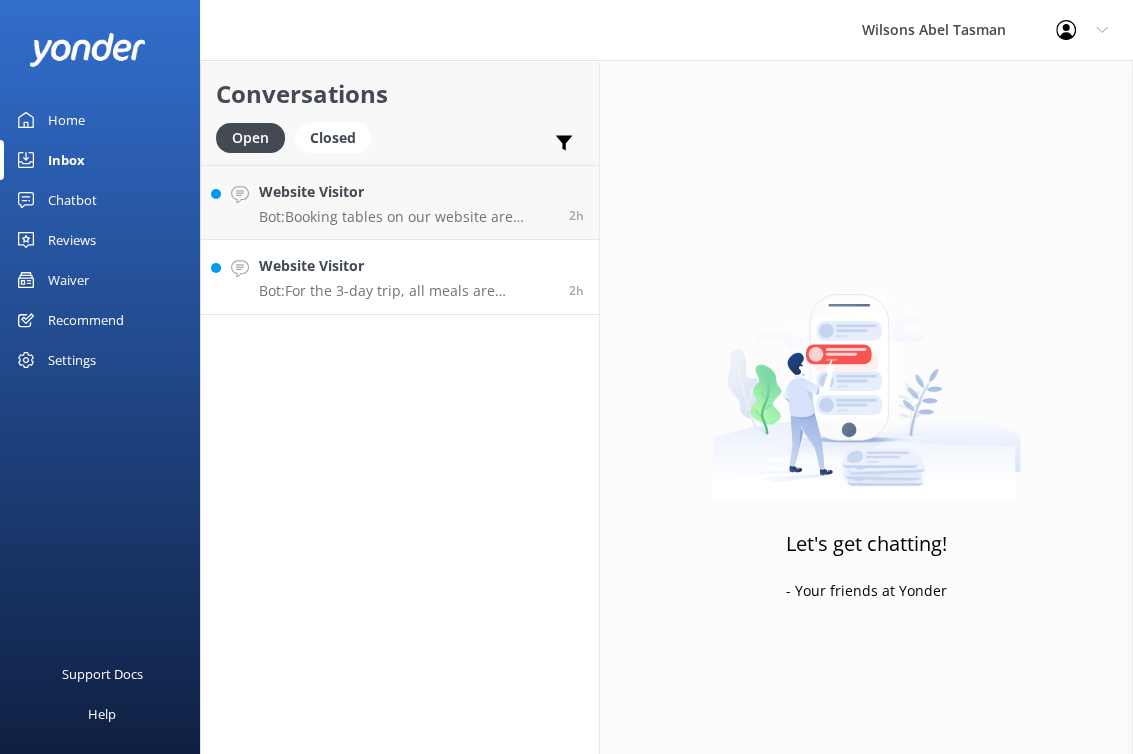 click on "Bot:  For the 3-day trip, all meals are included from morning tea on day 1 to lunch on the final day. However, for day trips, you will need to bring your own food or order a picnic lunch in advance. Additionally, transport options depend on the type of trip and the season, so please contact the Reservations Team to confirm pickup times and places." at bounding box center [406, 291] 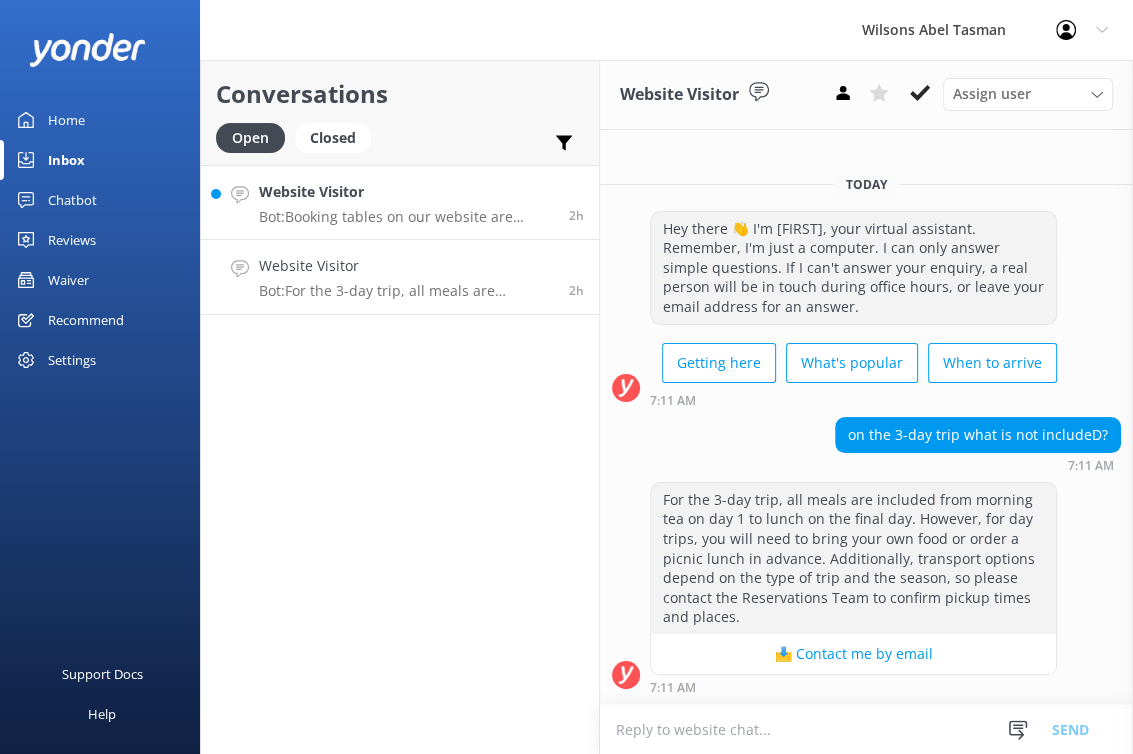 click on "Bot:  Booking tables on our website are updated regularly. If you want to book a long way in advance and there is no availability on the booking table, please contact us. We are delighted to take forward bookings." at bounding box center [406, 217] 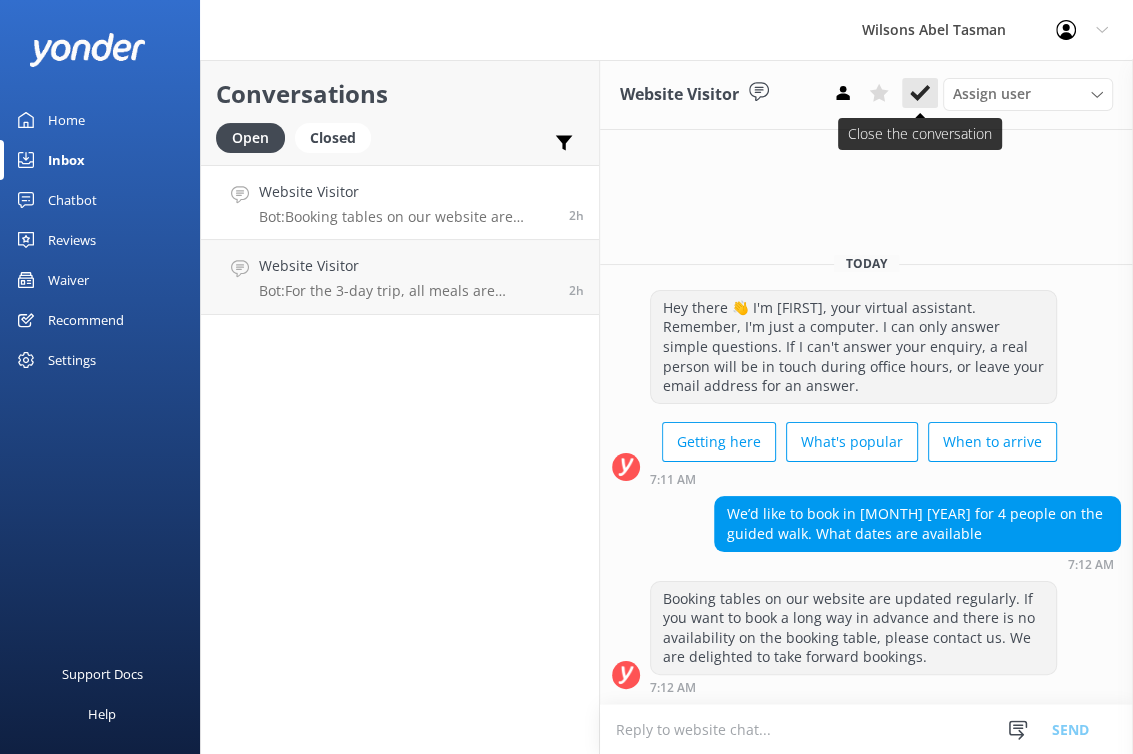 click 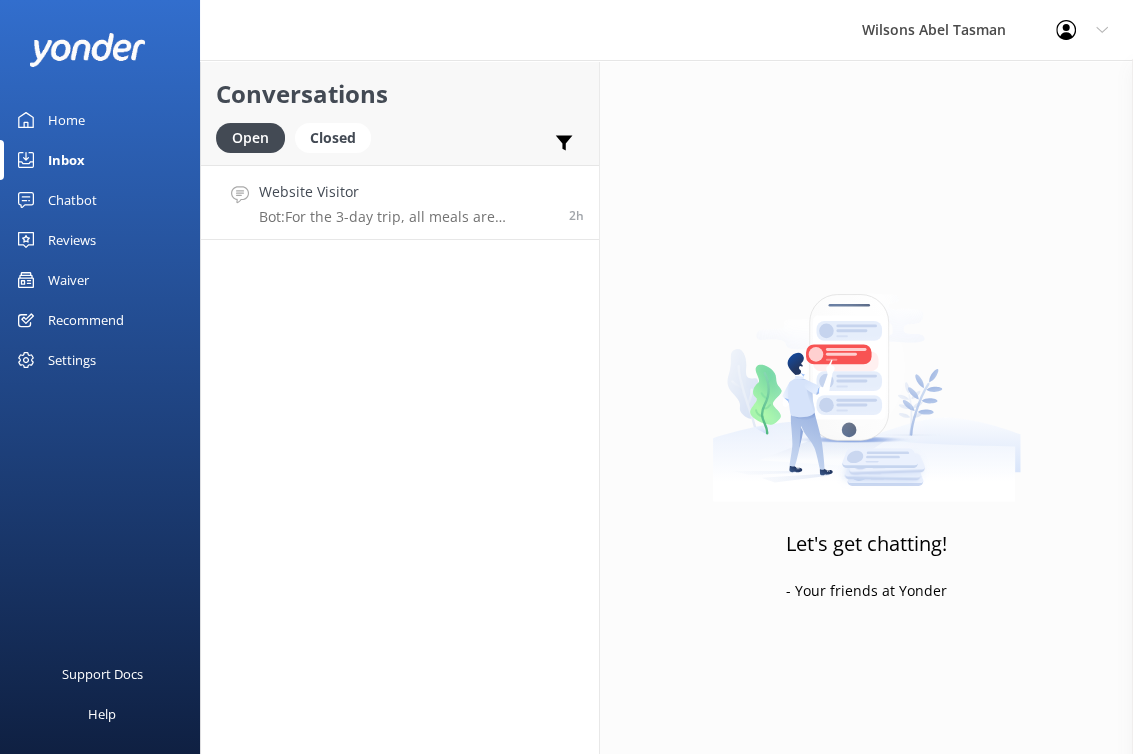 click on "Website Visitor" at bounding box center (406, 192) 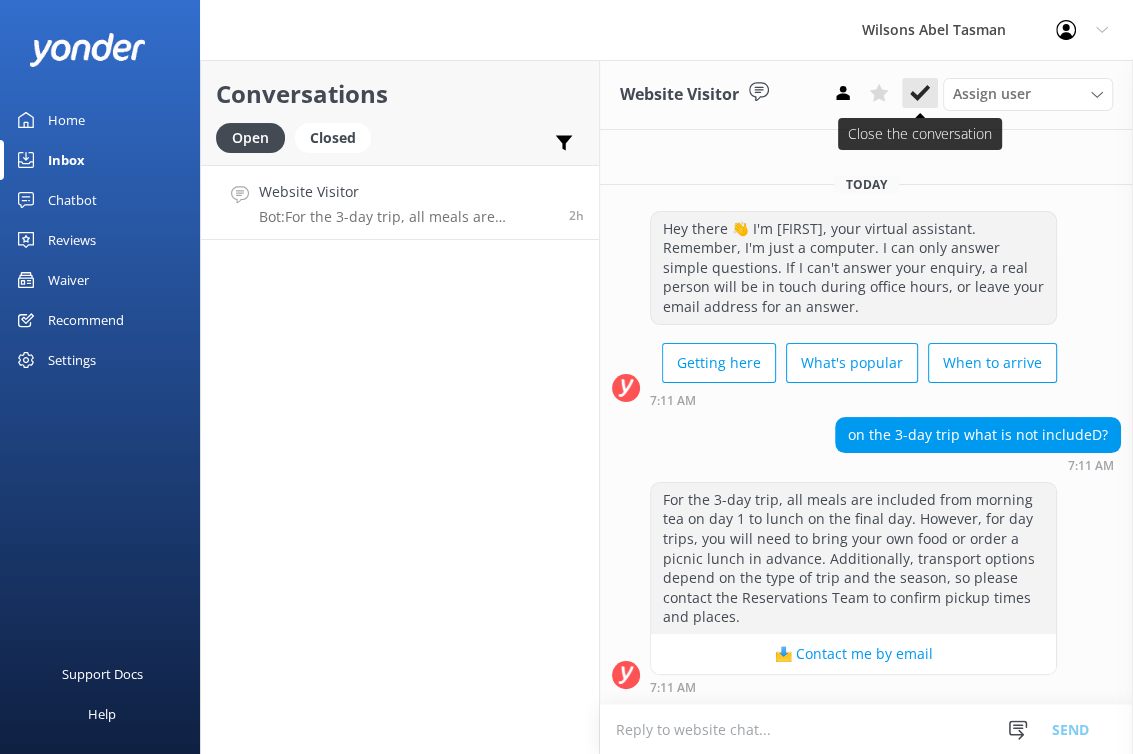 click 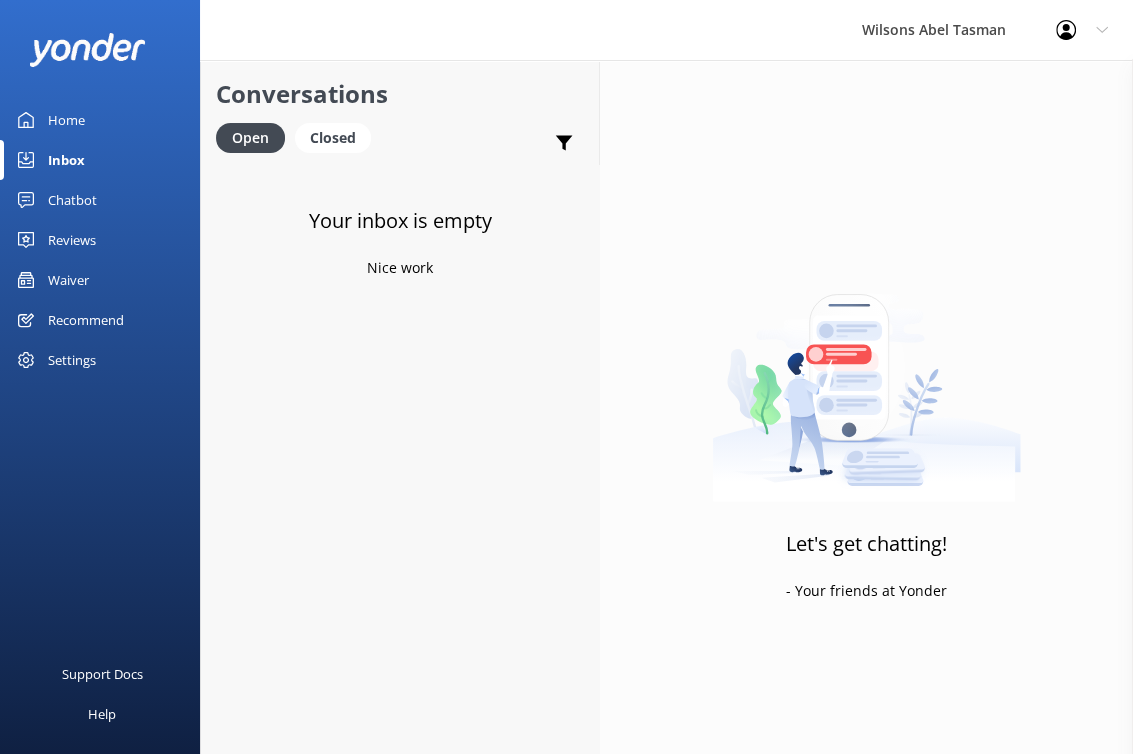 click on "Waiver" at bounding box center (68, 280) 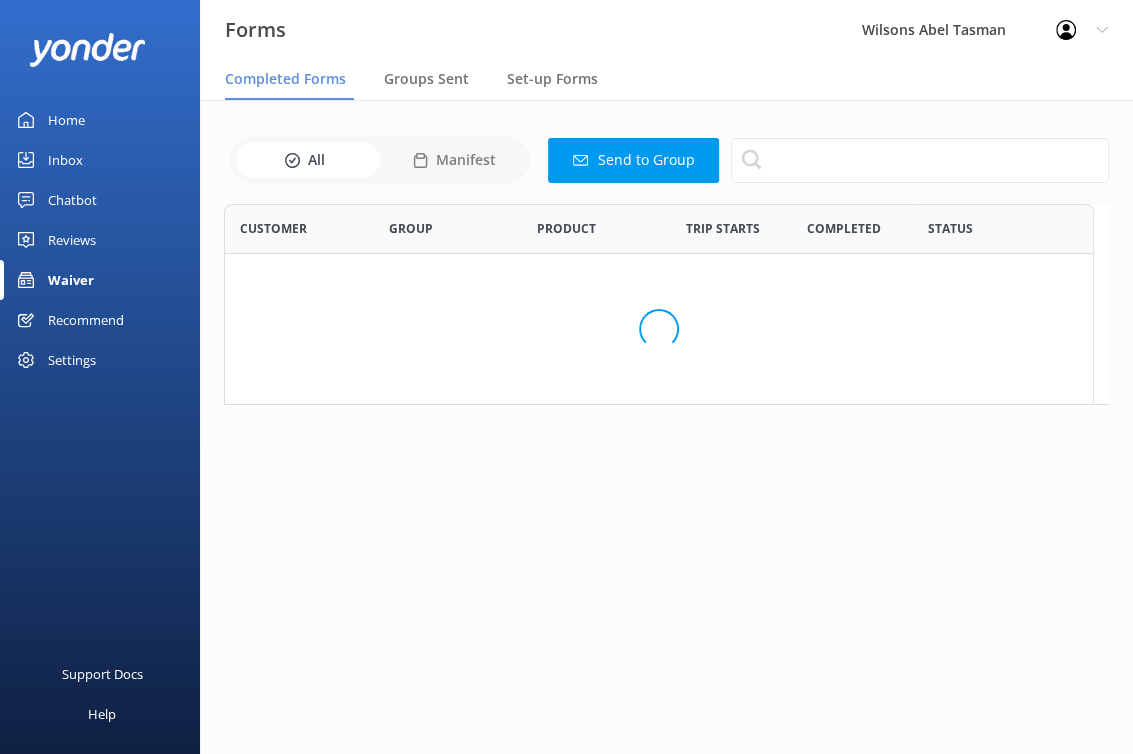 scroll, scrollTop: 15, scrollLeft: 16, axis: both 